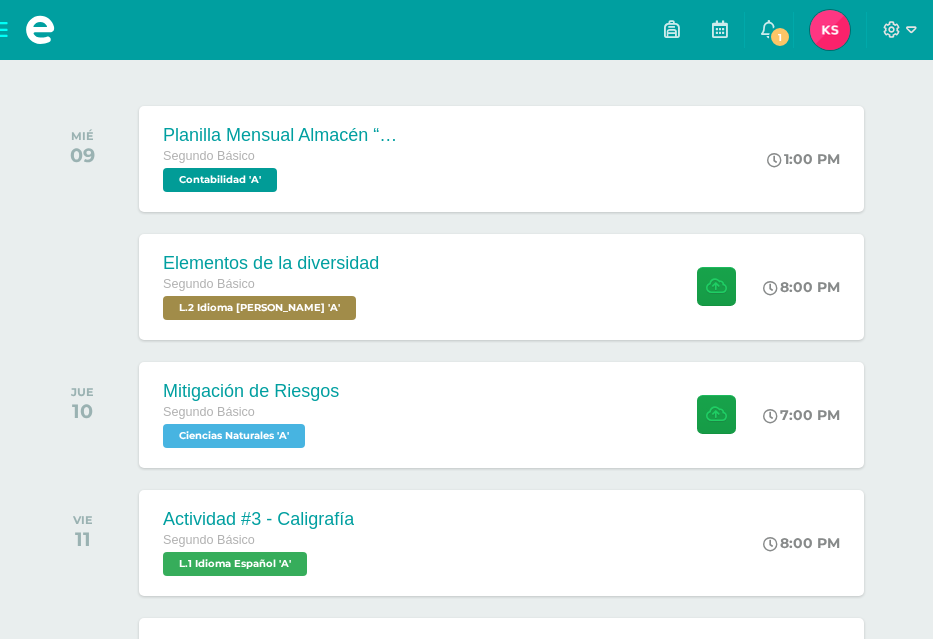scroll, scrollTop: 300, scrollLeft: 0, axis: vertical 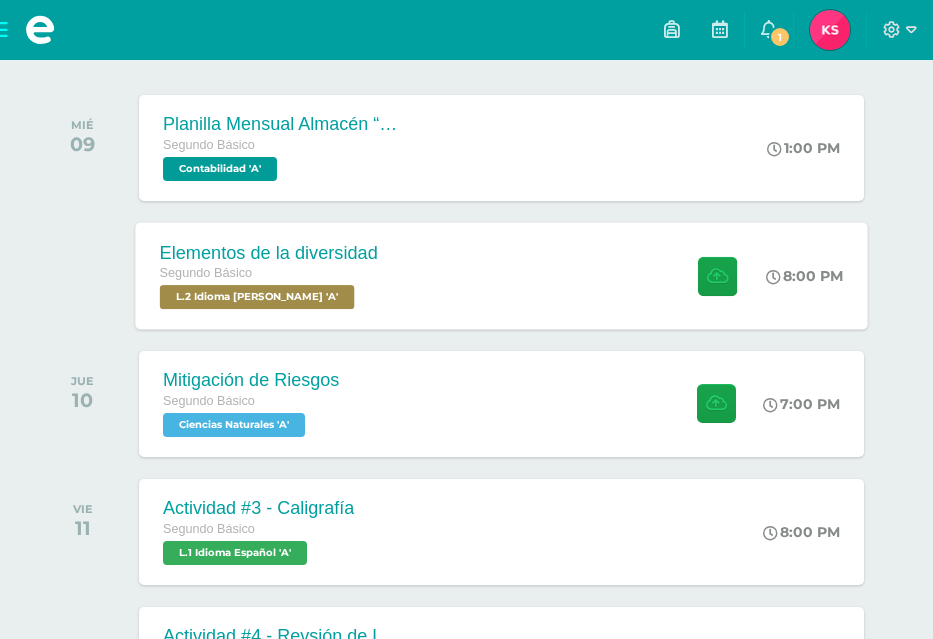 click on "Elementos de la diversidad
Segundo Básico
L.2 Idioma [PERSON_NAME] 'A'
8:00 PM
Elementos de la diversidad
L.2 Idioma [PERSON_NAME]" at bounding box center (502, 275) 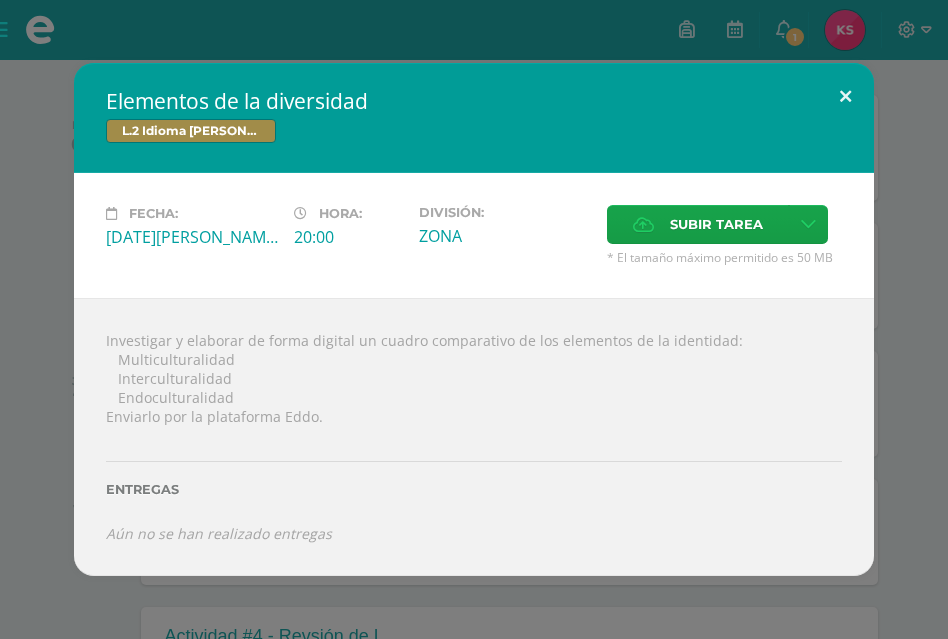click at bounding box center [845, 97] 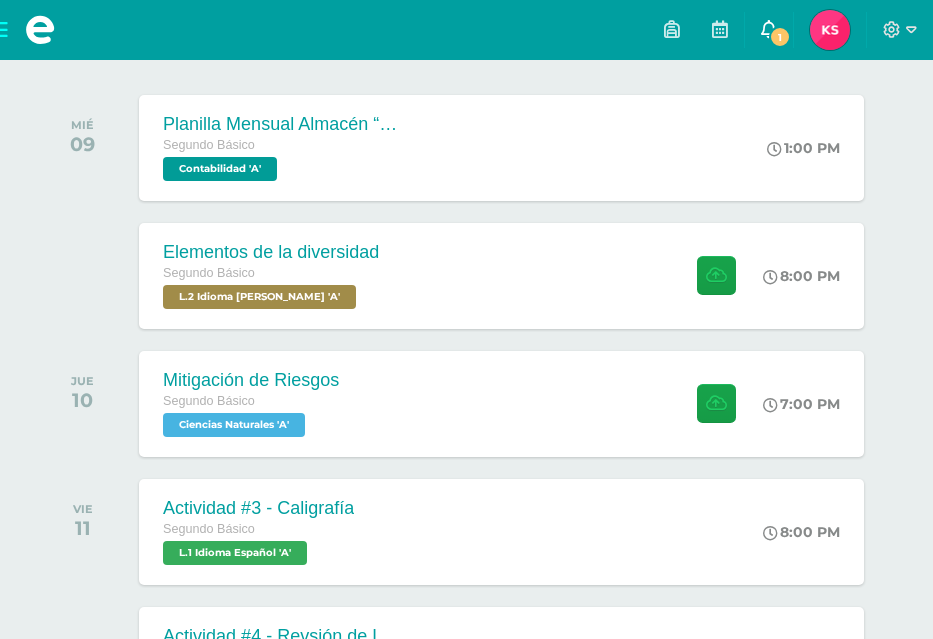 click on "1" at bounding box center (780, 37) 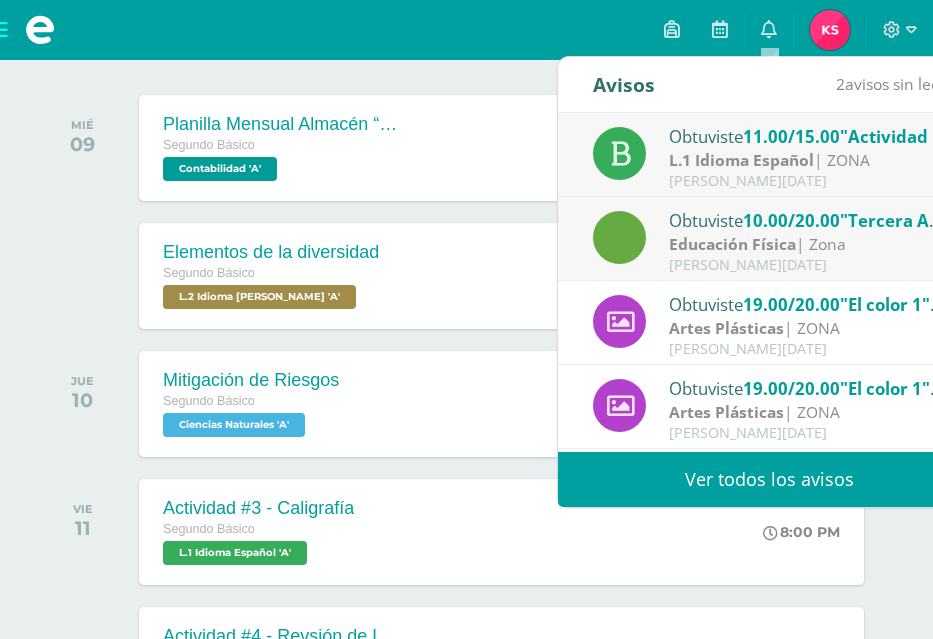 click on "11.00/15.00" at bounding box center [791, 136] 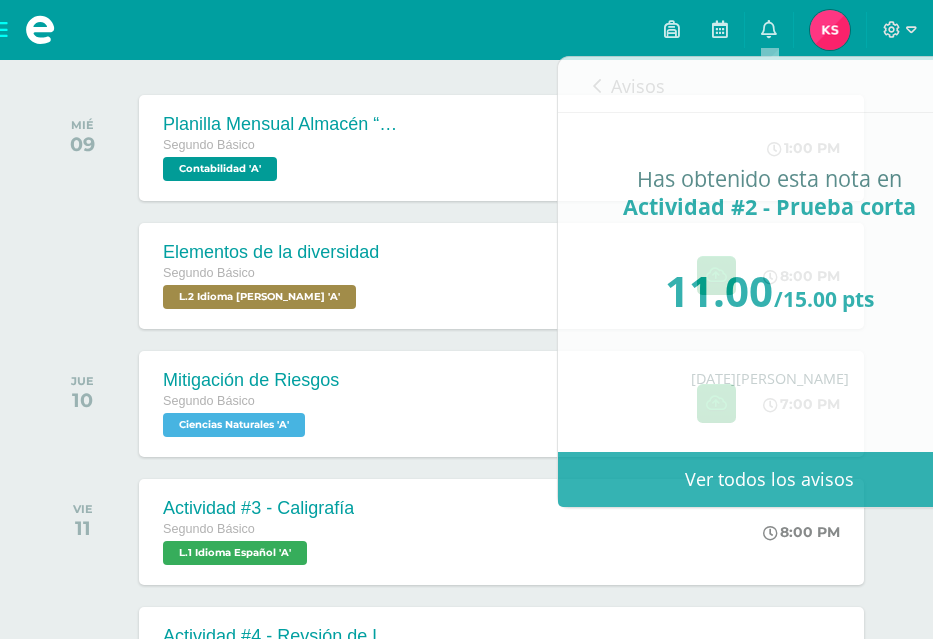 click on "[PERSON_NAME]
MIÉ
09
Planilla Mensual Almacén “[PERSON_NAME]”
Segundo Básico
Contabilidad 'A'
1:00 PM
Planilla Mensual Almacén “[PERSON_NAME]”
Contabilidad" at bounding box center [466, 123] 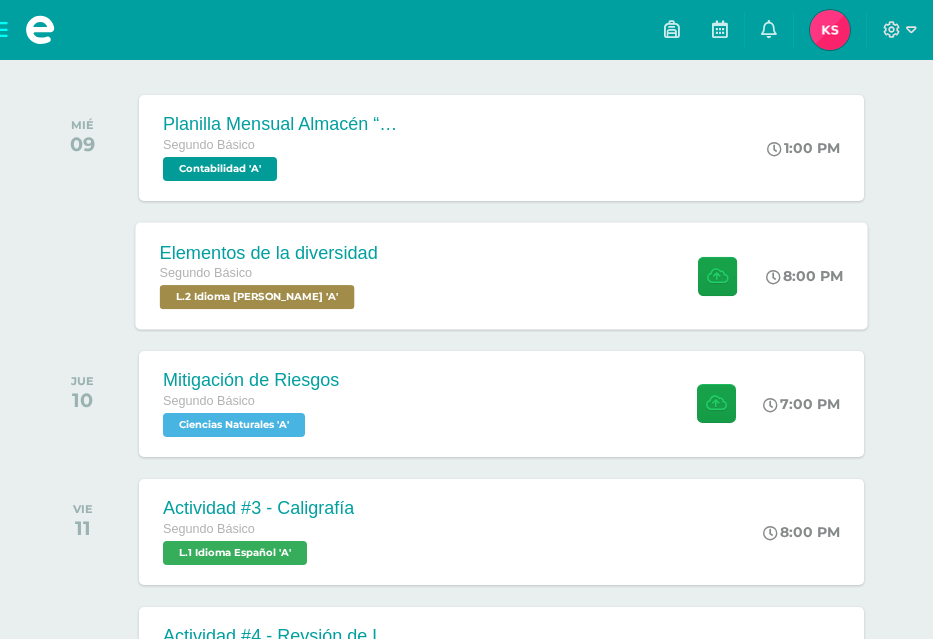 click on "Elementos de la diversidad
Segundo Básico
L.2 Idioma [PERSON_NAME] 'A'
8:00 PM
Elementos de la diversidad
L.2 Idioma [PERSON_NAME]" at bounding box center [502, 275] 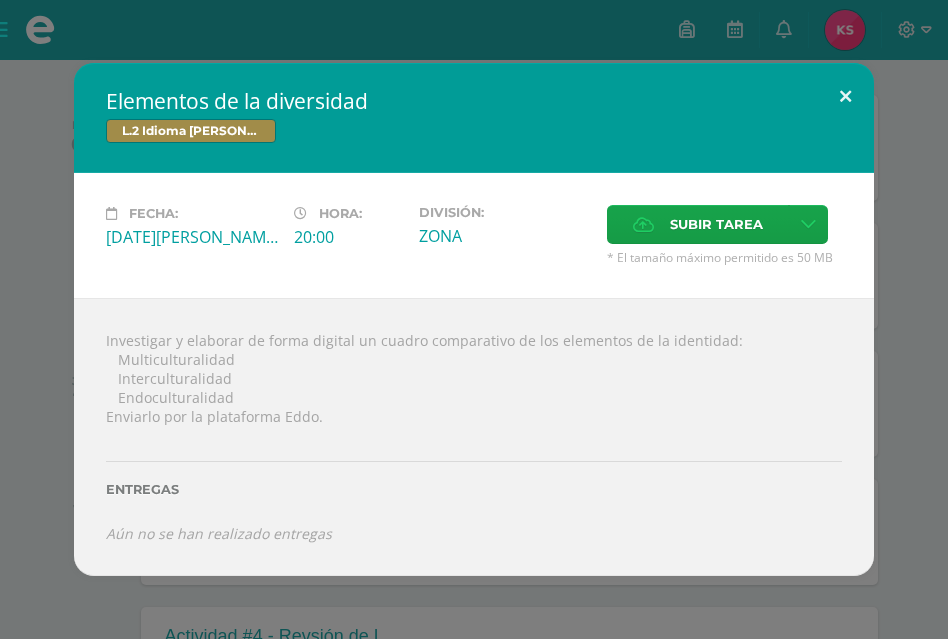 click at bounding box center [845, 97] 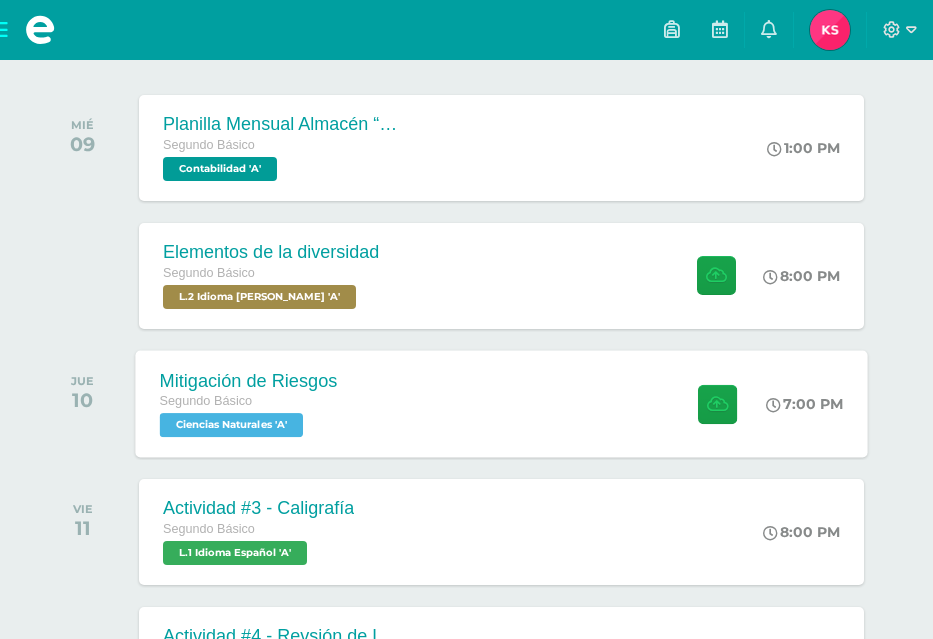 click on "Mitigación de Riesgos
Segundo Básico
Ciencias Naturales 'A'" at bounding box center (249, 403) 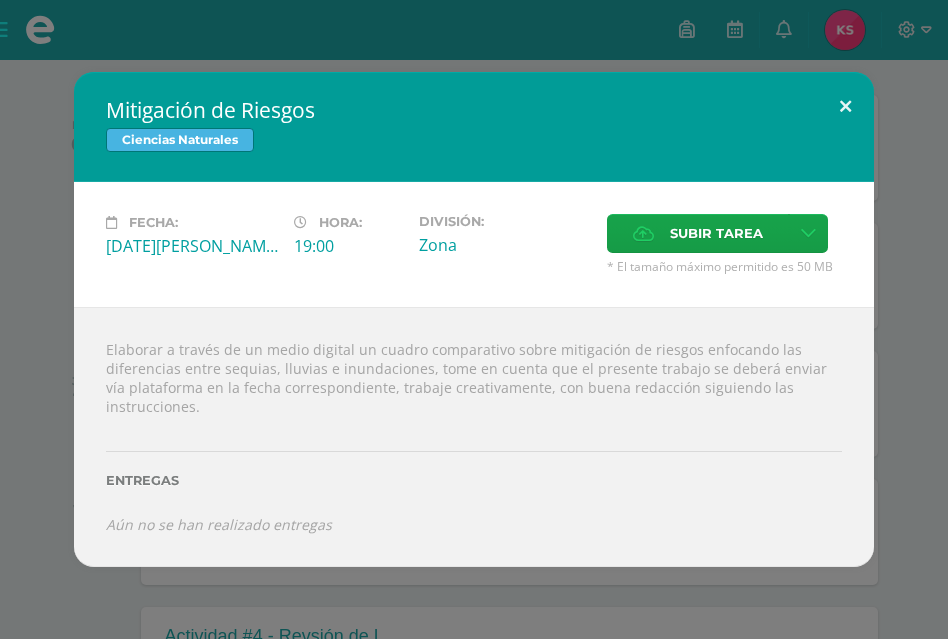 click at bounding box center (845, 106) 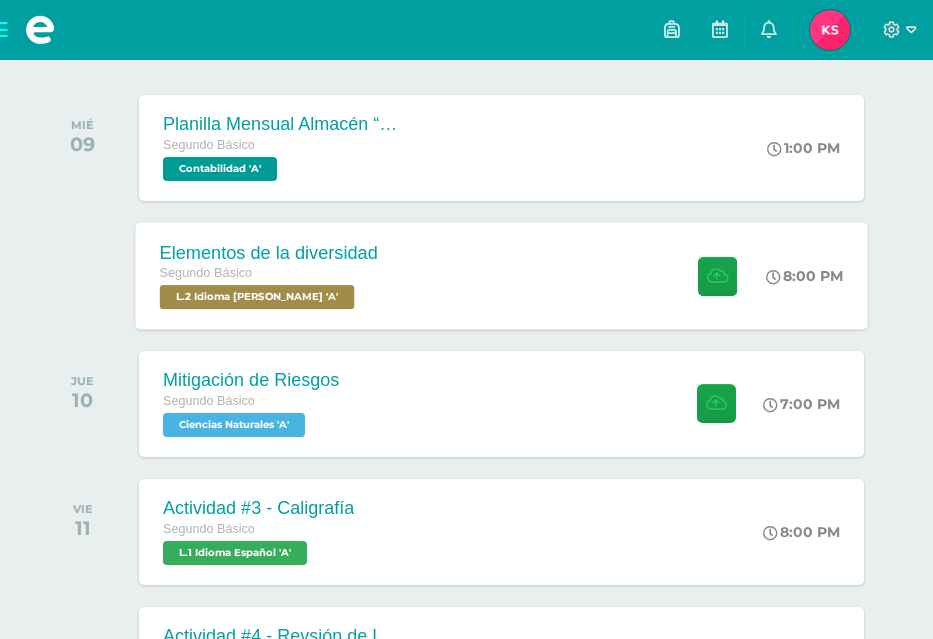 click on "Elementos de la diversidad
Segundo Básico
L.2 Idioma [PERSON_NAME] 'A'
8:00 PM
Elementos de la diversidad
L.2 Idioma [PERSON_NAME]" at bounding box center (502, 275) 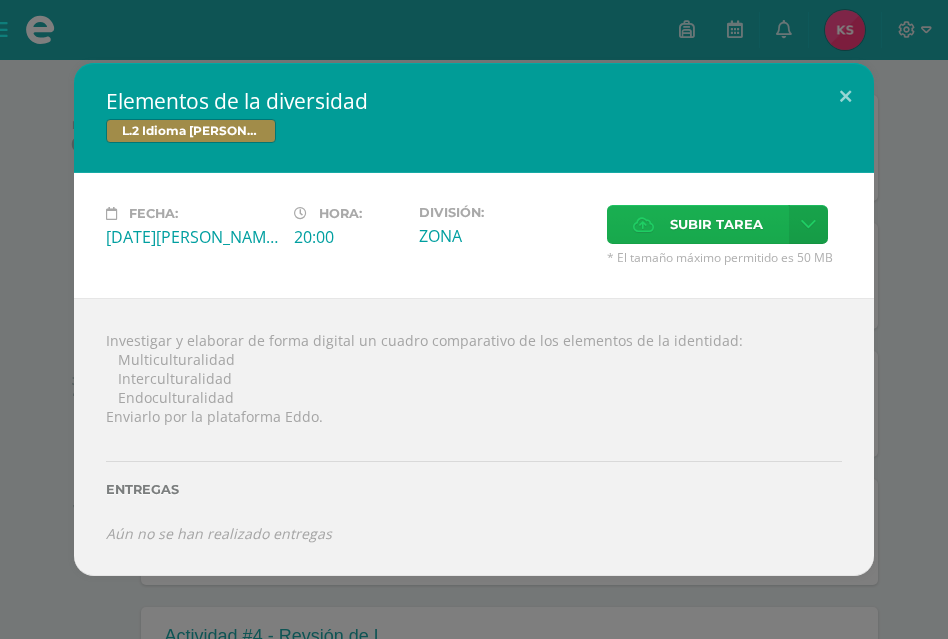 click on "Subir tarea" at bounding box center [716, 224] 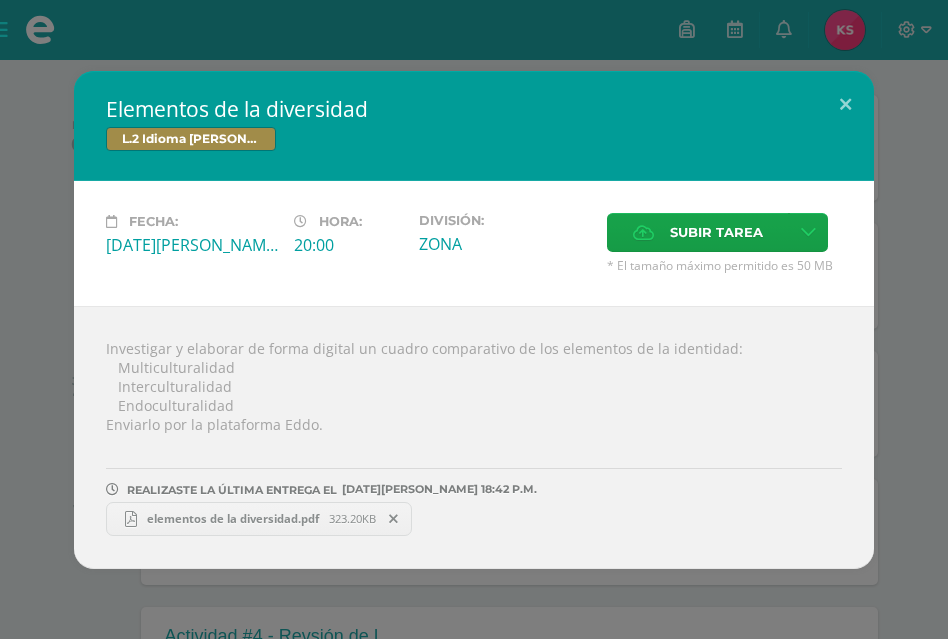 click at bounding box center (131, 519) 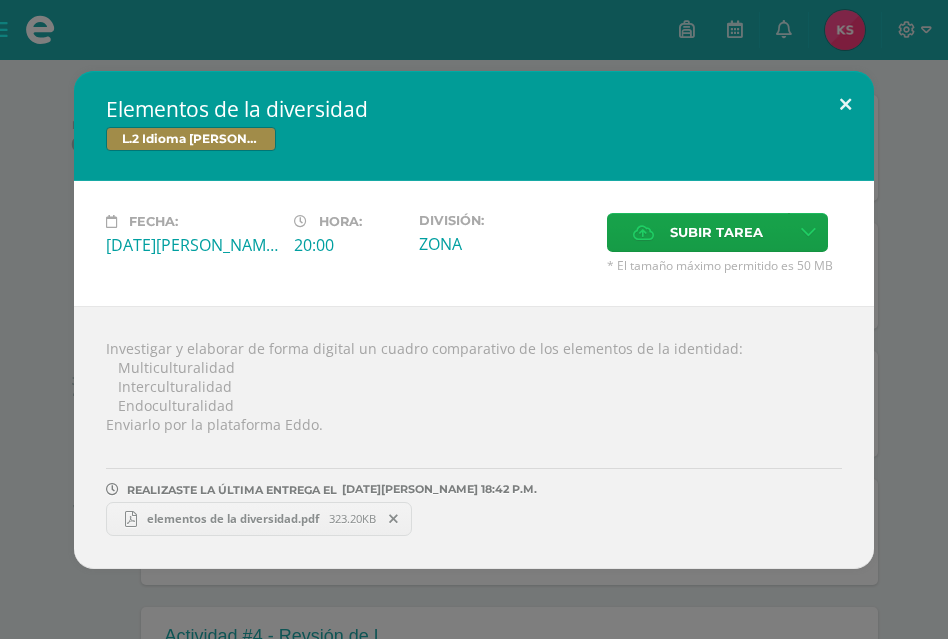 click at bounding box center [845, 105] 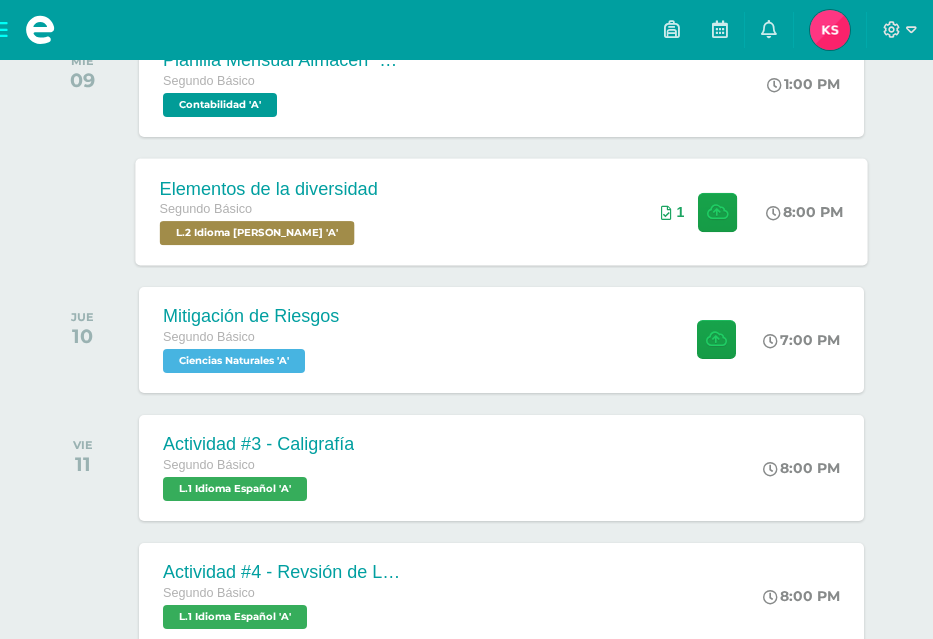 scroll, scrollTop: 400, scrollLeft: 0, axis: vertical 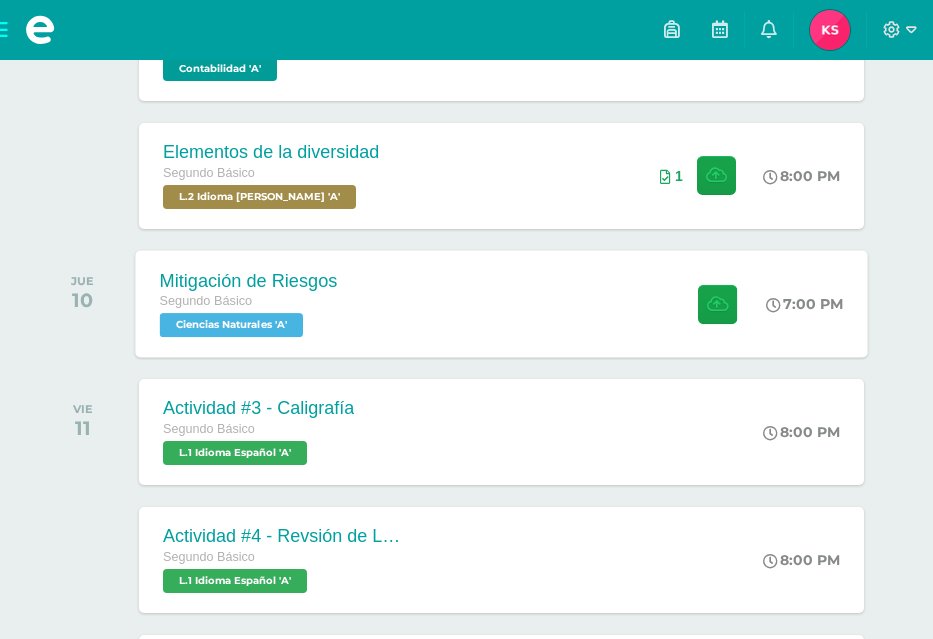 click on "Mitigación de Riesgos
Segundo Básico
Ciencias Naturales 'A'
7:00 PM
Mitigación de Riesgos
Ciencias Naturales" at bounding box center (502, 303) 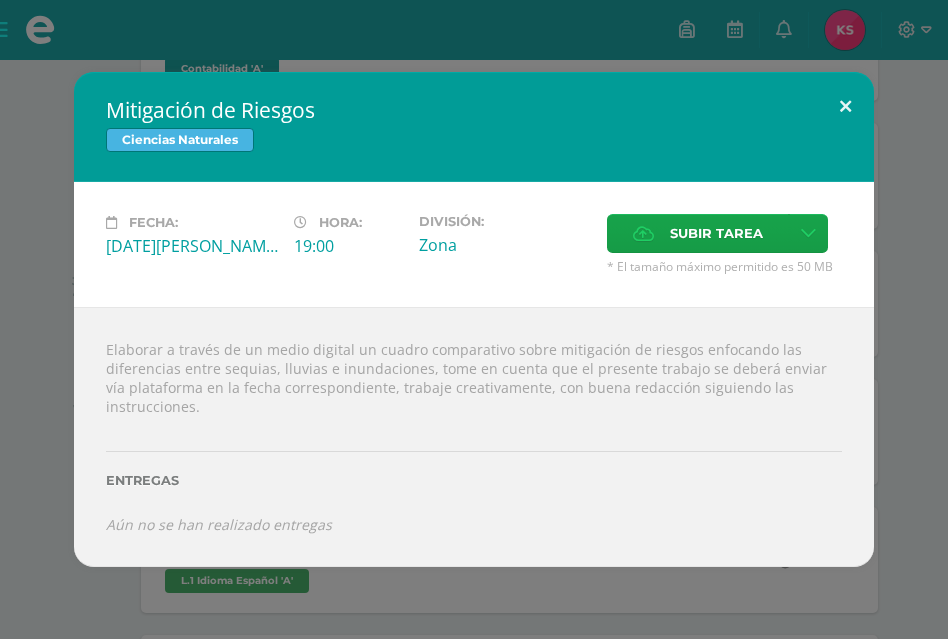 click at bounding box center [845, 106] 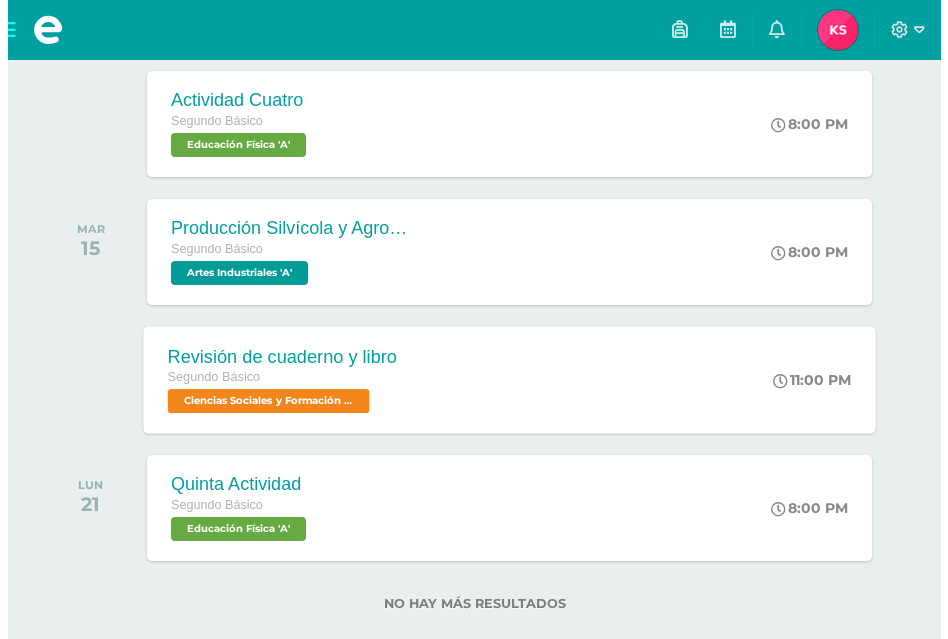 scroll, scrollTop: 1156, scrollLeft: 0, axis: vertical 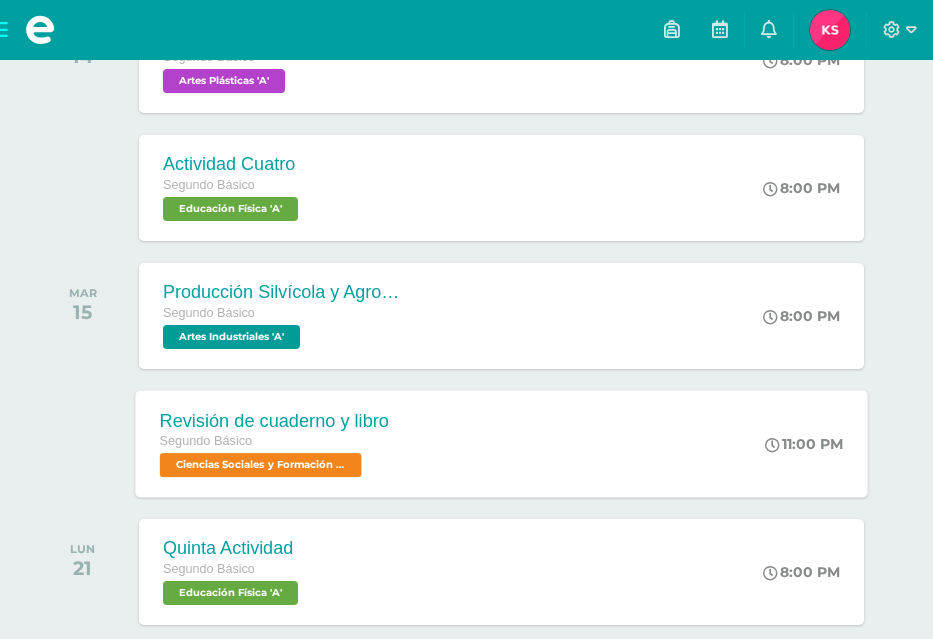click on "Producción Silvícola y Agroforestal
Segundo Básico
Artes Industriales 'A'
8:00 PM
Producción Silvícola y Agroforestal
Artes Industriales
Cargando contenido" at bounding box center [501, 316] 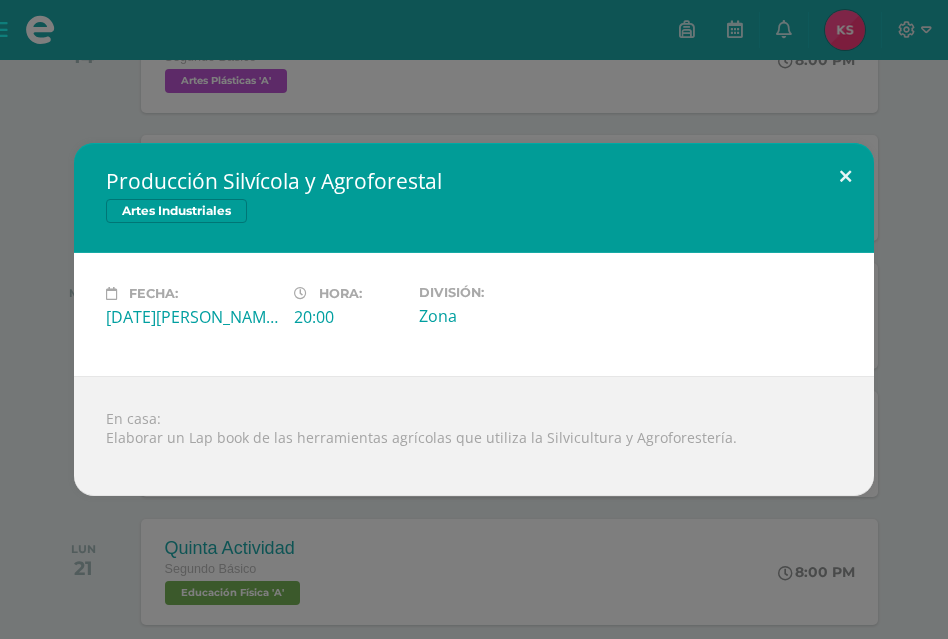 drag, startPoint x: 848, startPoint y: 168, endPoint x: 840, endPoint y: 177, distance: 12.0415945 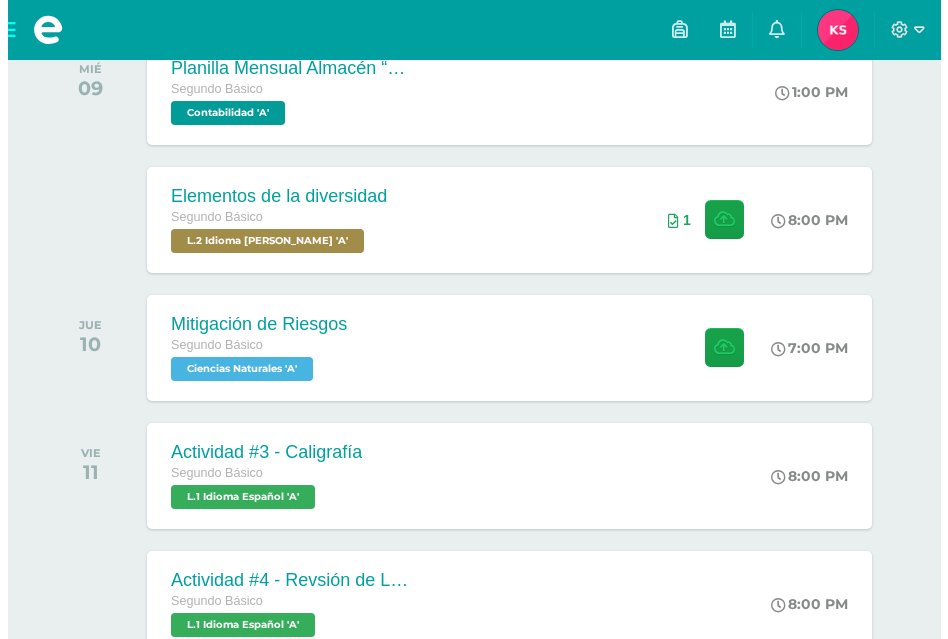 scroll, scrollTop: 256, scrollLeft: 0, axis: vertical 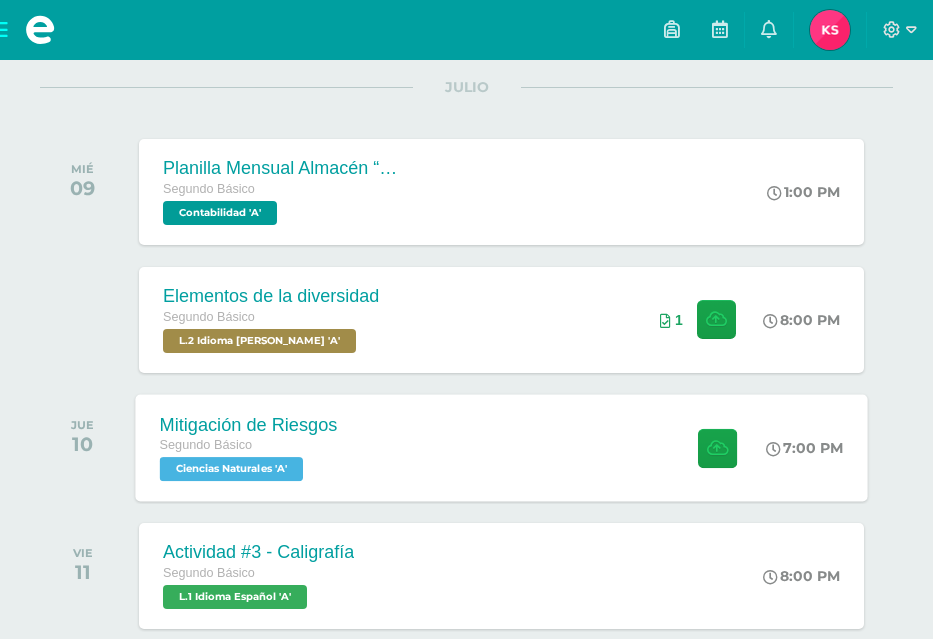 click on "Mitigación de Riesgos
Segundo Básico
Ciencias Naturales 'A'
7:00 PM
Mitigación de Riesgos
Ciencias Naturales" at bounding box center (502, 447) 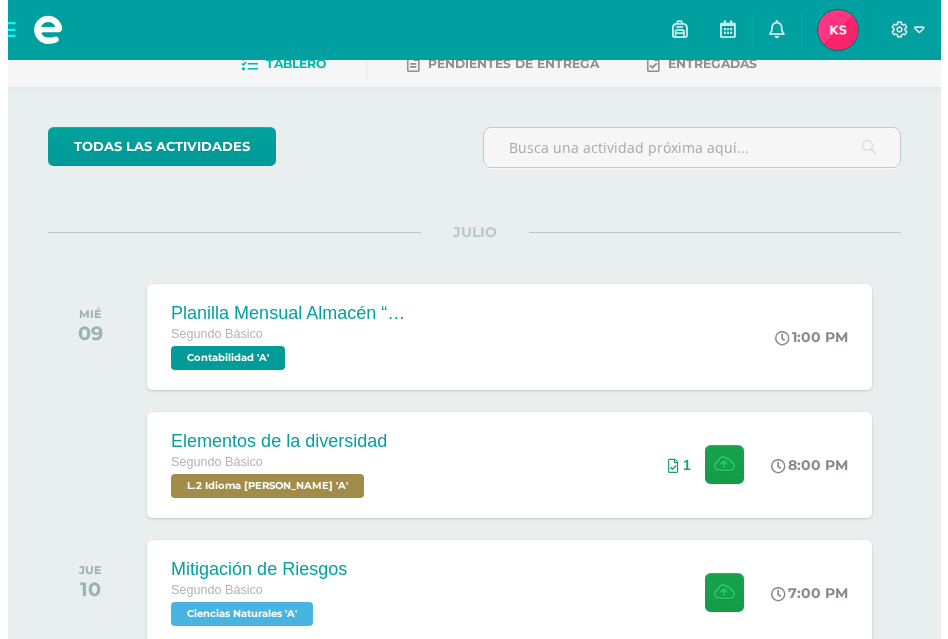 scroll, scrollTop: 300, scrollLeft: 0, axis: vertical 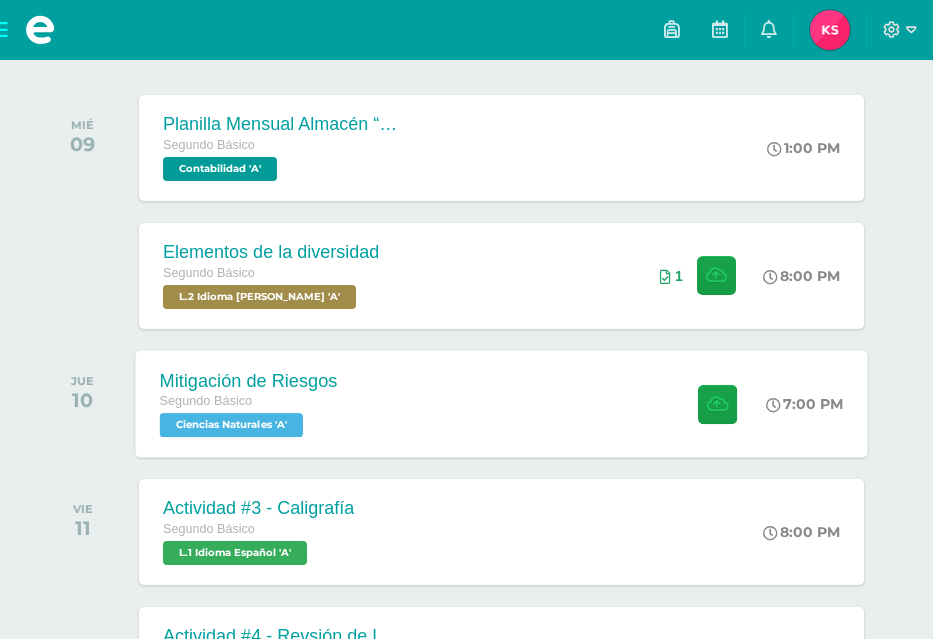 click on "Mitigación de Riesgos
Segundo Básico
Ciencias Naturales 'A'
7:00 PM
Mitigación de Riesgos
Ciencias Naturales" at bounding box center [502, 403] 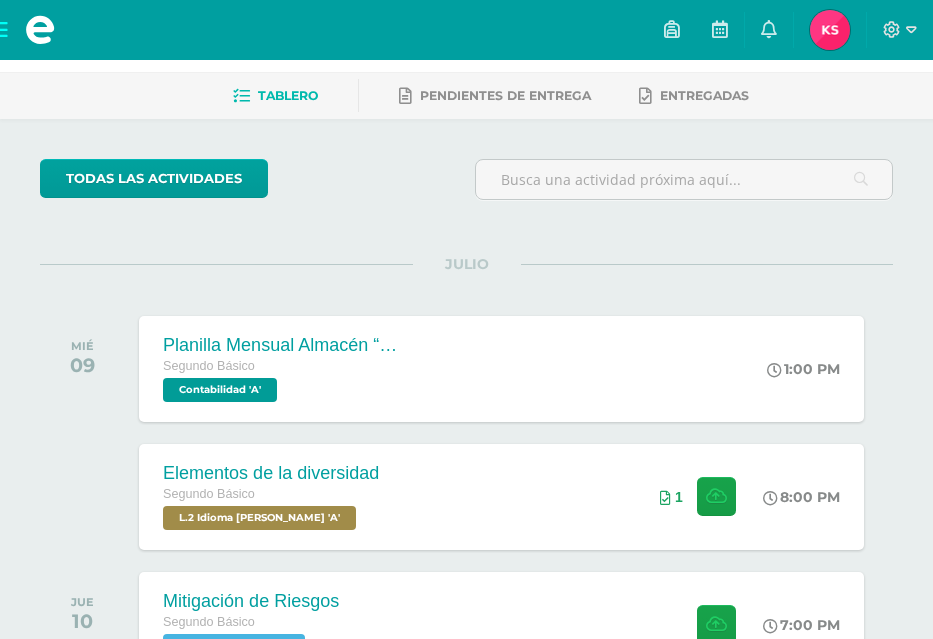 scroll, scrollTop: 300, scrollLeft: 0, axis: vertical 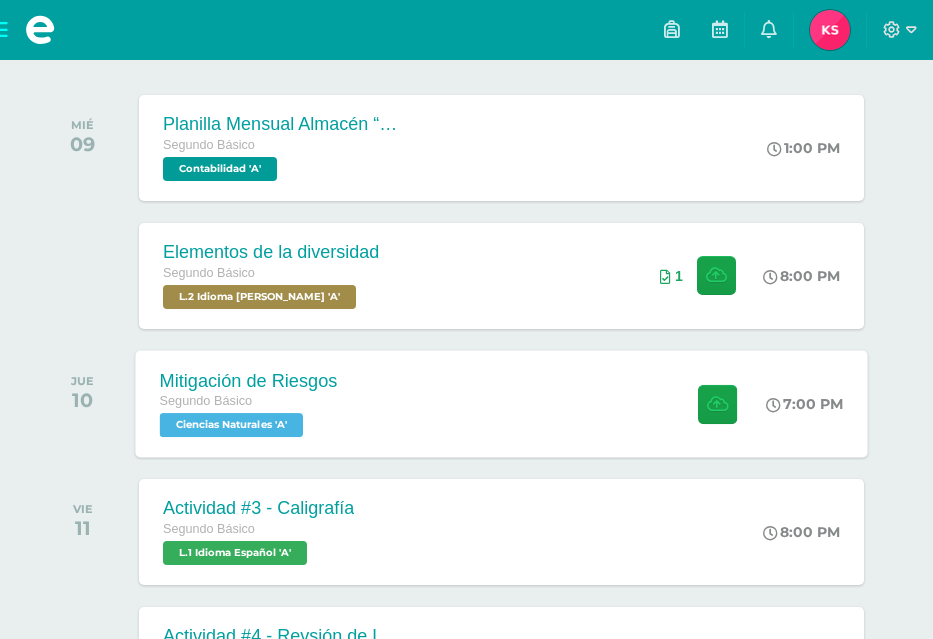 click on "Mitigación de Riesgos
Segundo Básico
Ciencias Naturales 'A'
7:00 PM
Mitigación de Riesgos
Ciencias Naturales" at bounding box center (502, 403) 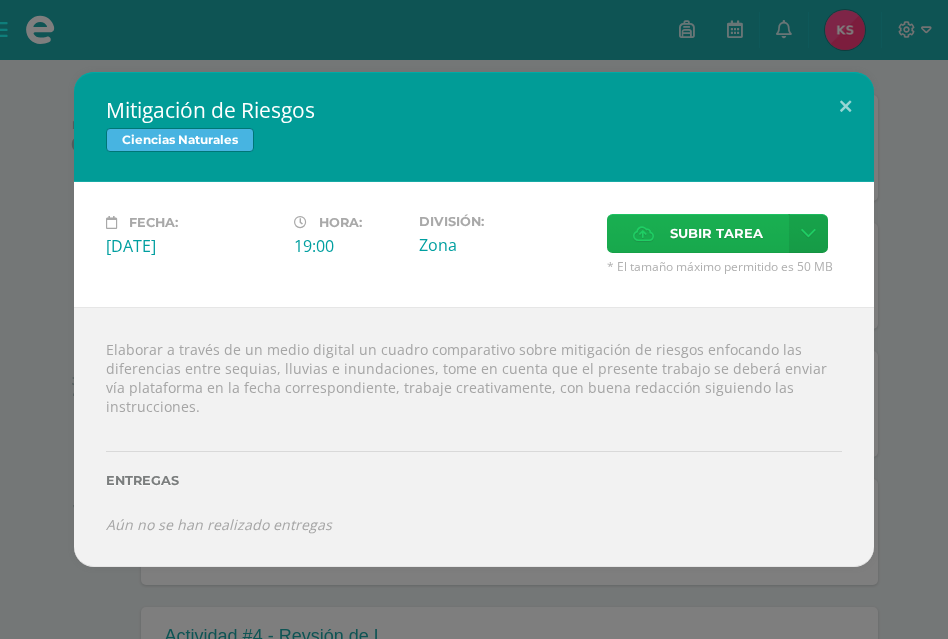 click on "Subir tarea" at bounding box center [698, 233] 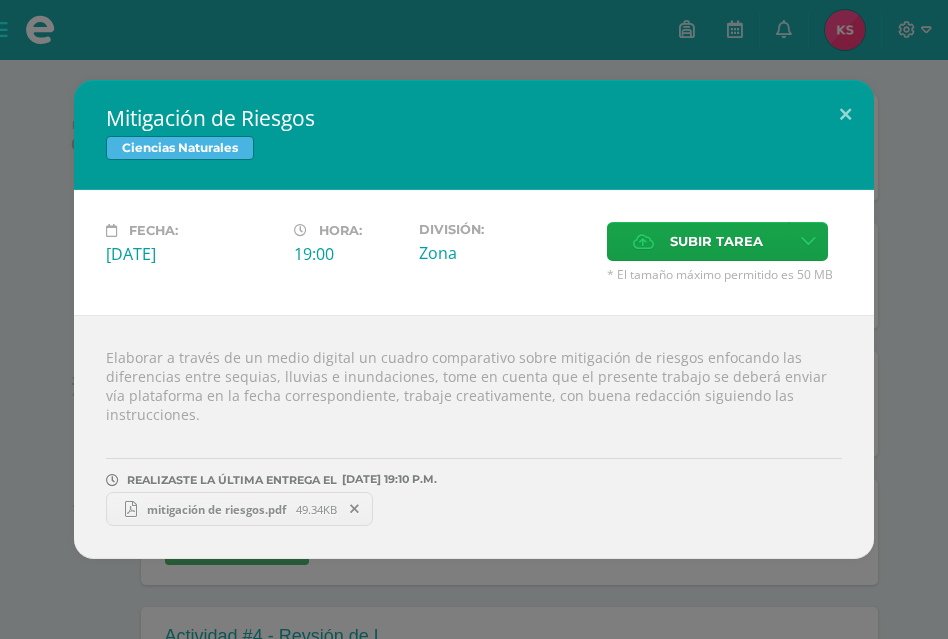 click 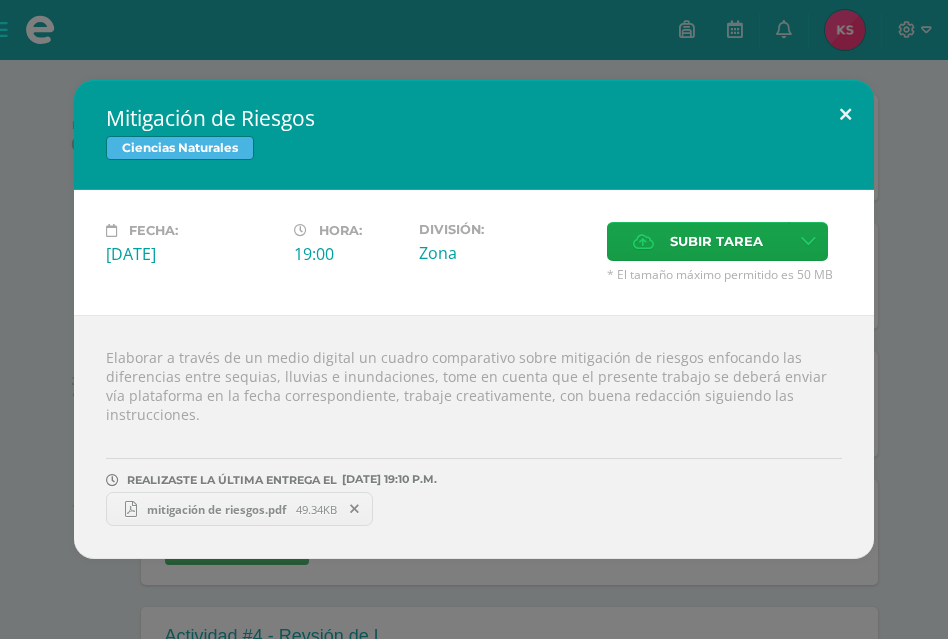 click at bounding box center (845, 114) 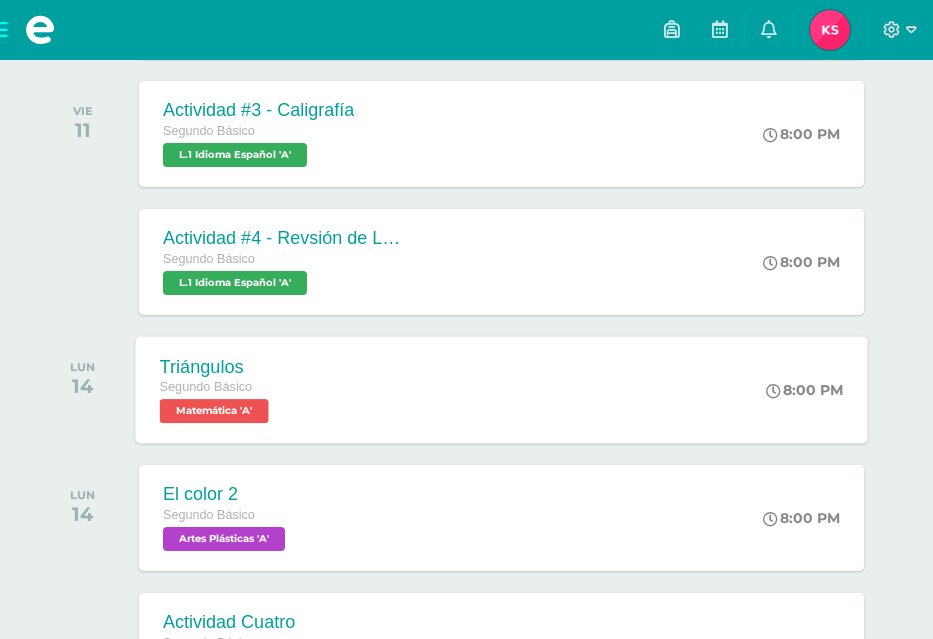 scroll, scrollTop: 700, scrollLeft: 0, axis: vertical 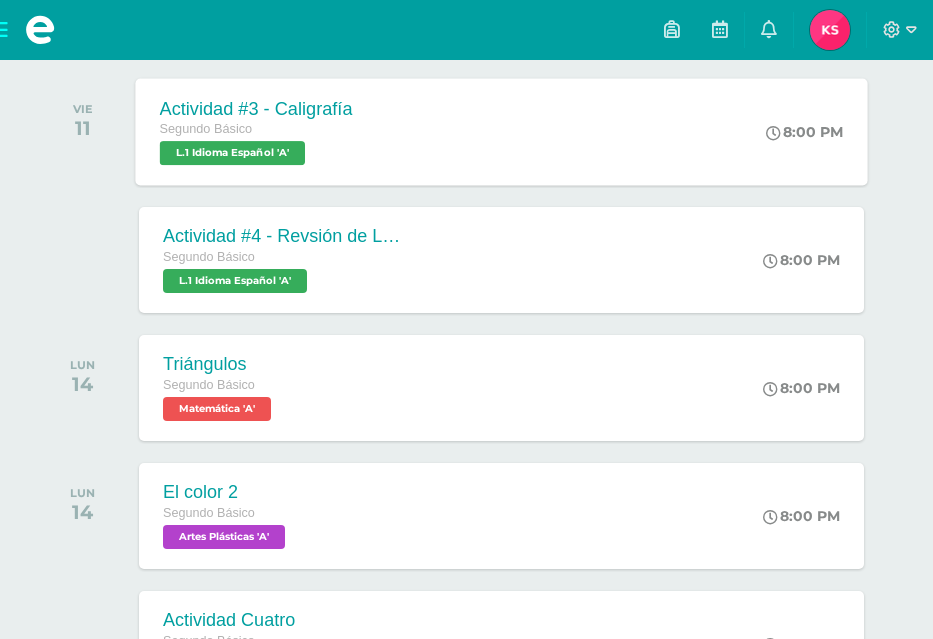 click on "Actividad #3 - Caligrafía
Segundo Básico
L.1 Idioma Español 'A'" at bounding box center [256, 131] 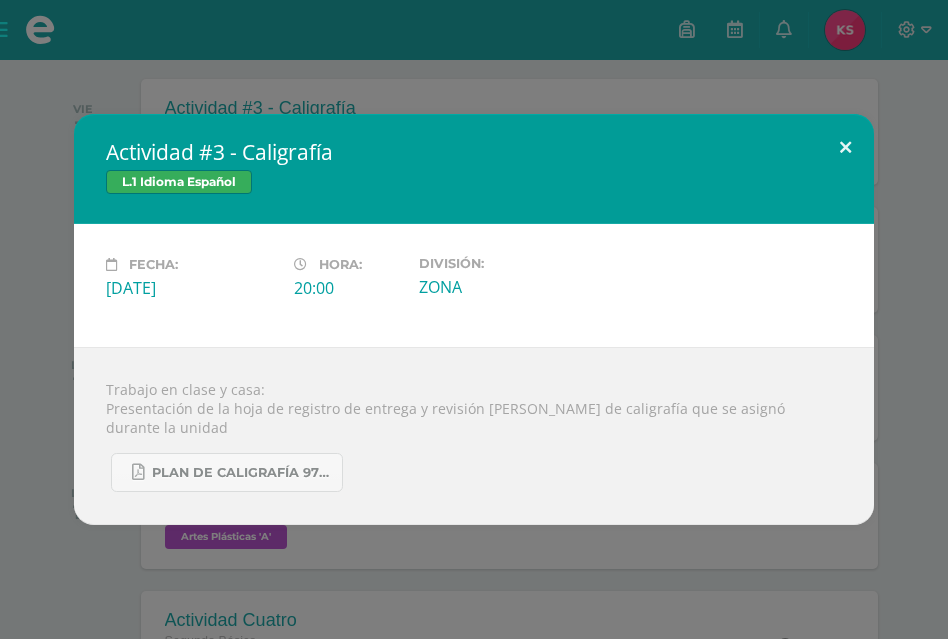 click at bounding box center (845, 148) 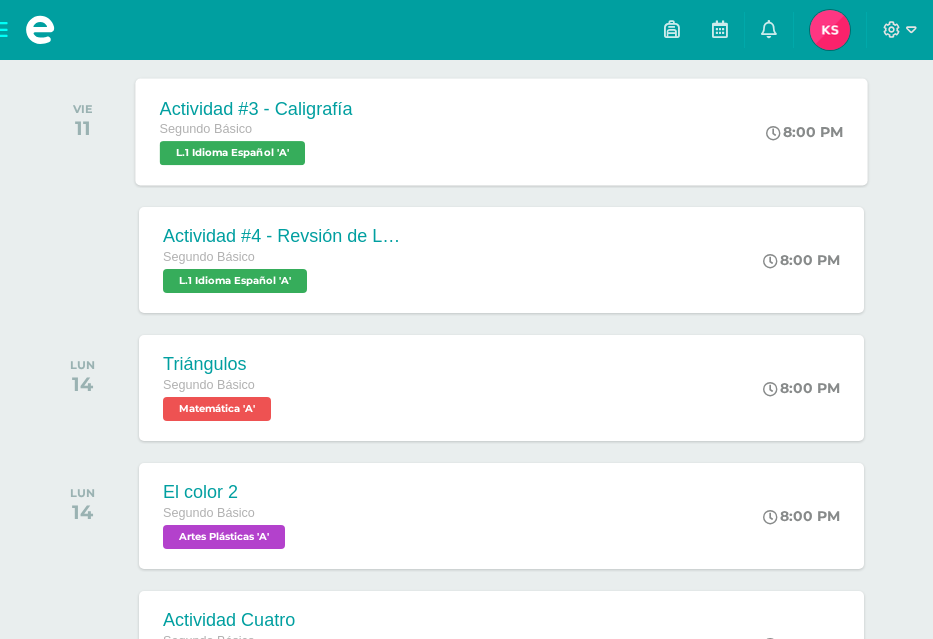 click on "Actividad #3 - Caligrafía
Segundo Básico
L.1 Idioma Español 'A'
8:00 PM
Actividad #3 - Caligrafía
L.1 Idioma Español
Fecha:" at bounding box center [502, 131] 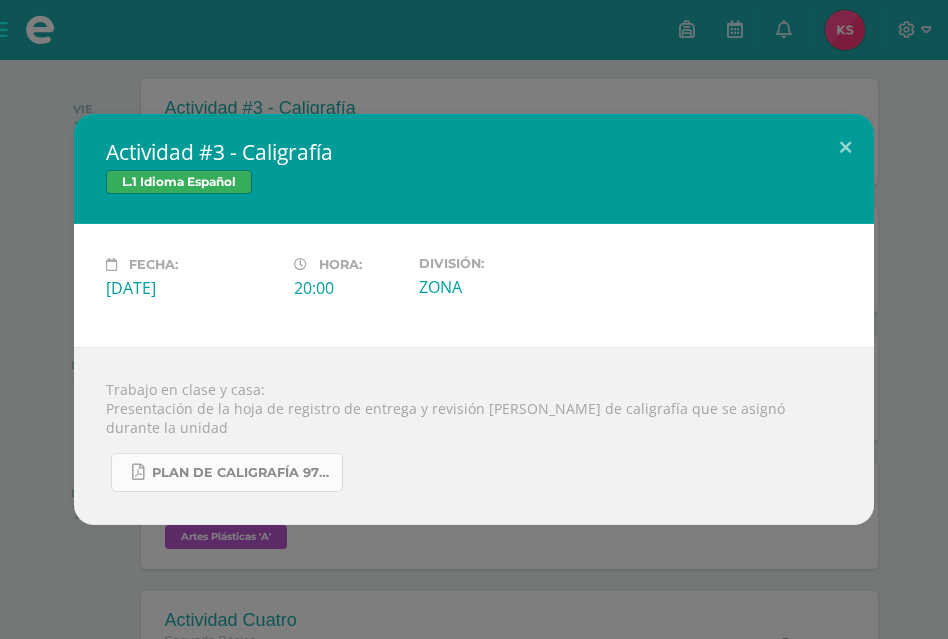 click on "Plan de caligrafía 97 - 128  Segundo Básico ABC.pdf" at bounding box center [227, 472] 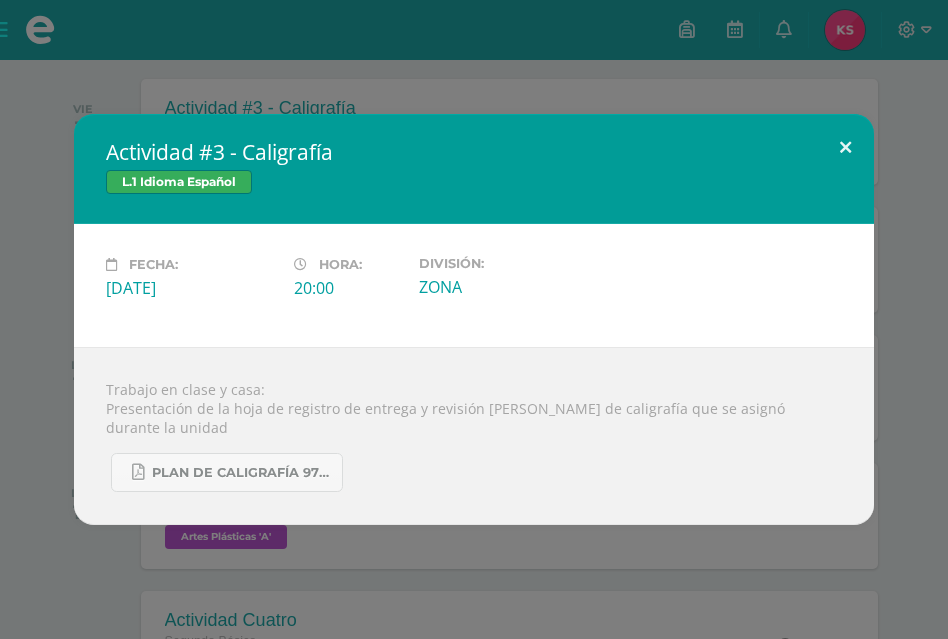 click at bounding box center [845, 148] 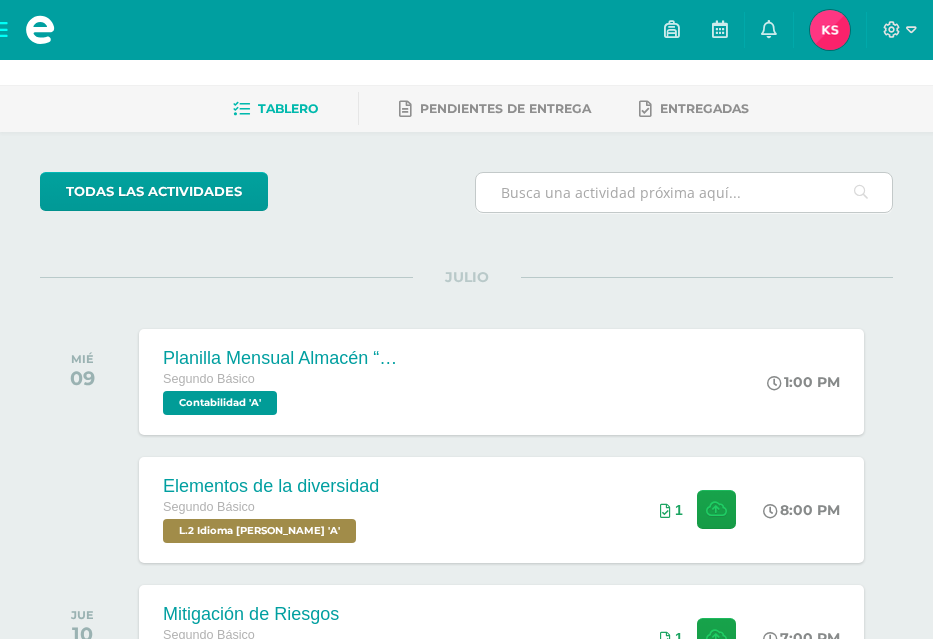 scroll, scrollTop: 0, scrollLeft: 0, axis: both 